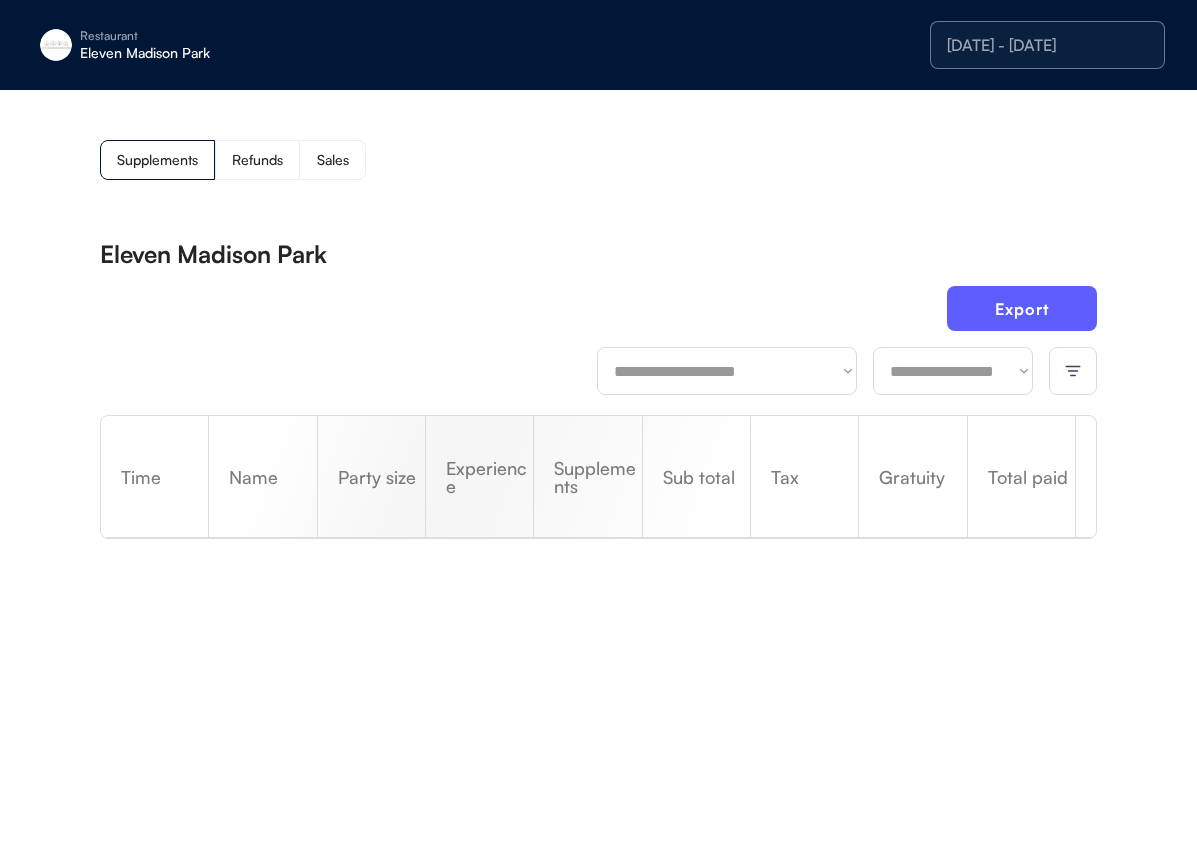 scroll, scrollTop: 0, scrollLeft: 0, axis: both 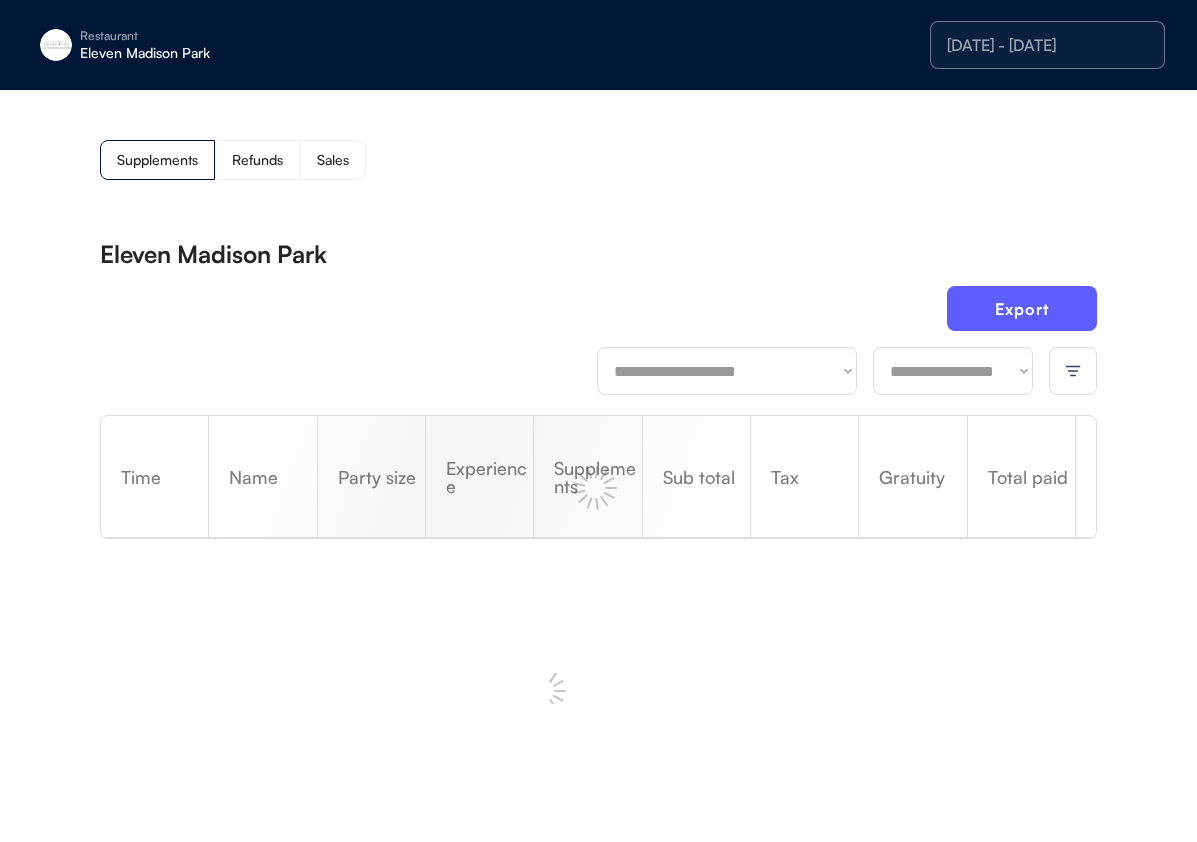 click on "Eleven Madison Park" at bounding box center (206, 53) 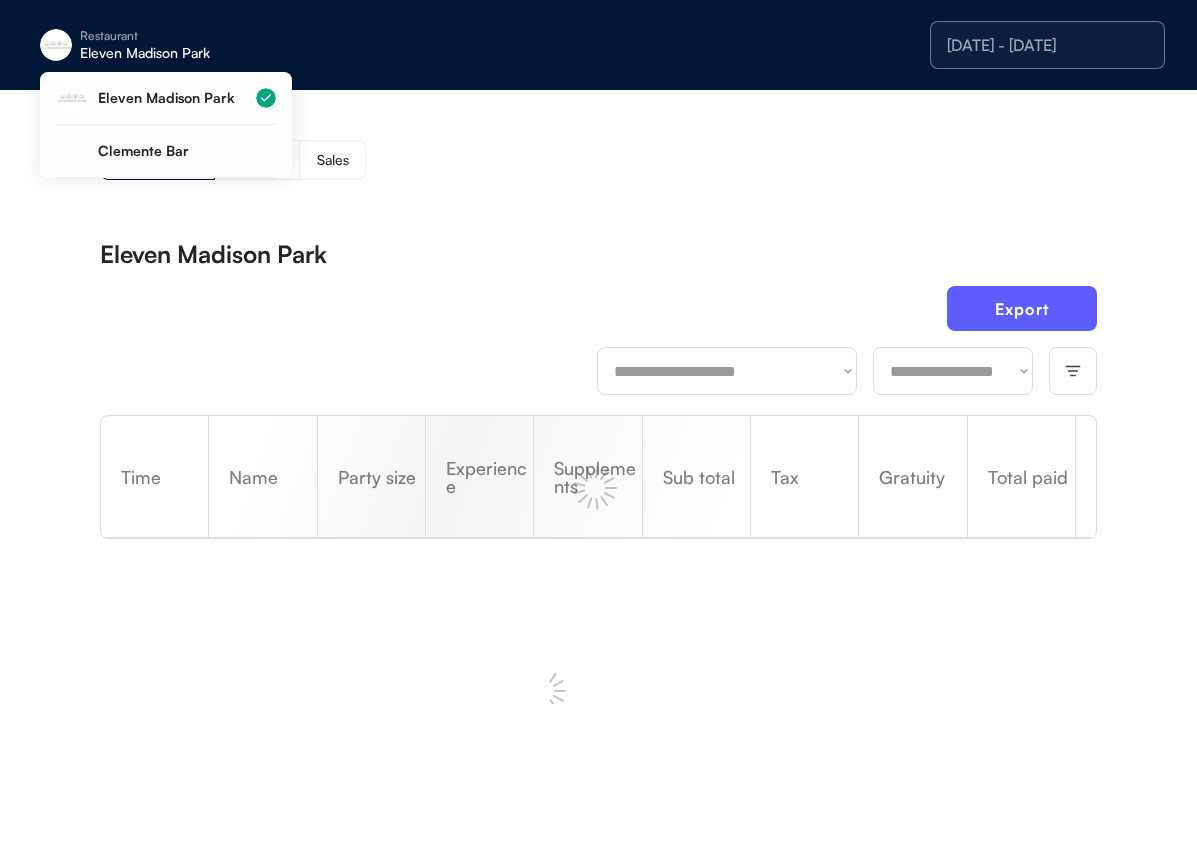 click on "Clemente Bar" at bounding box center [166, 151] 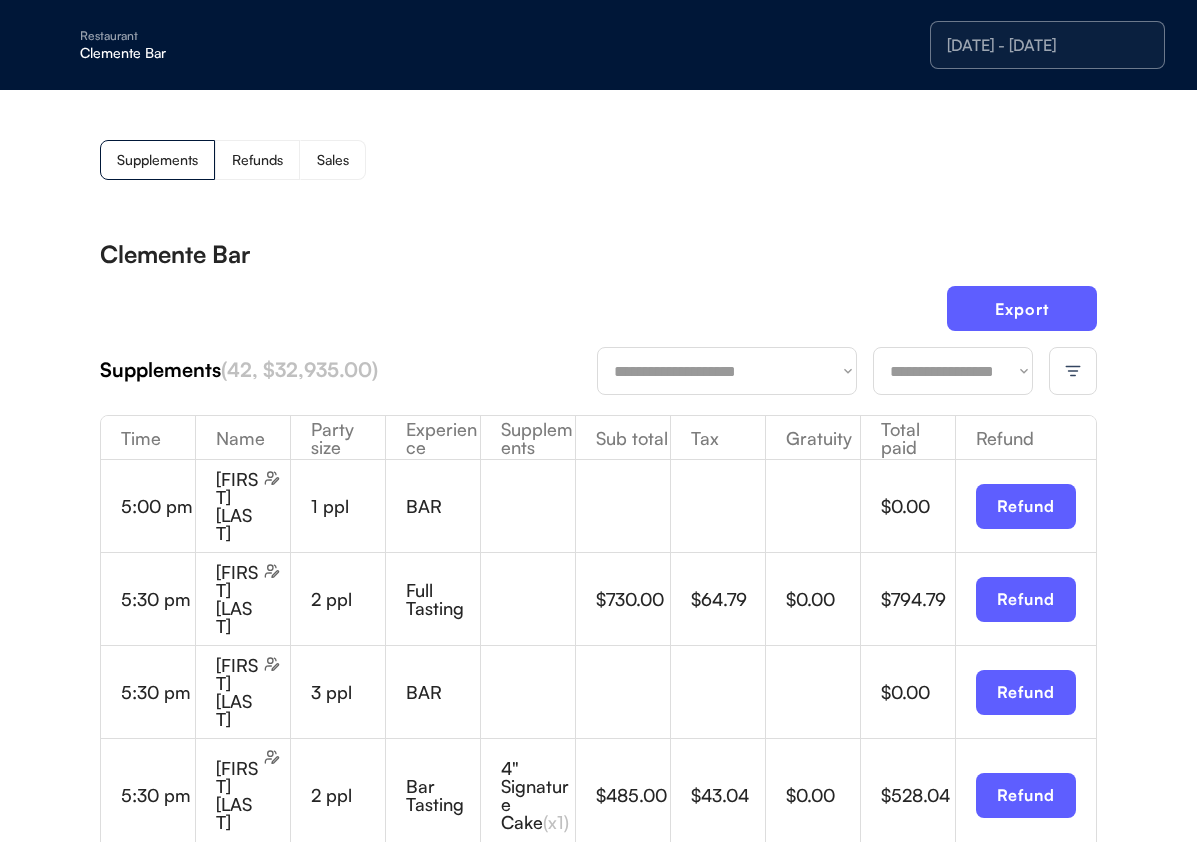 click on "**********" at bounding box center [598, 1360] 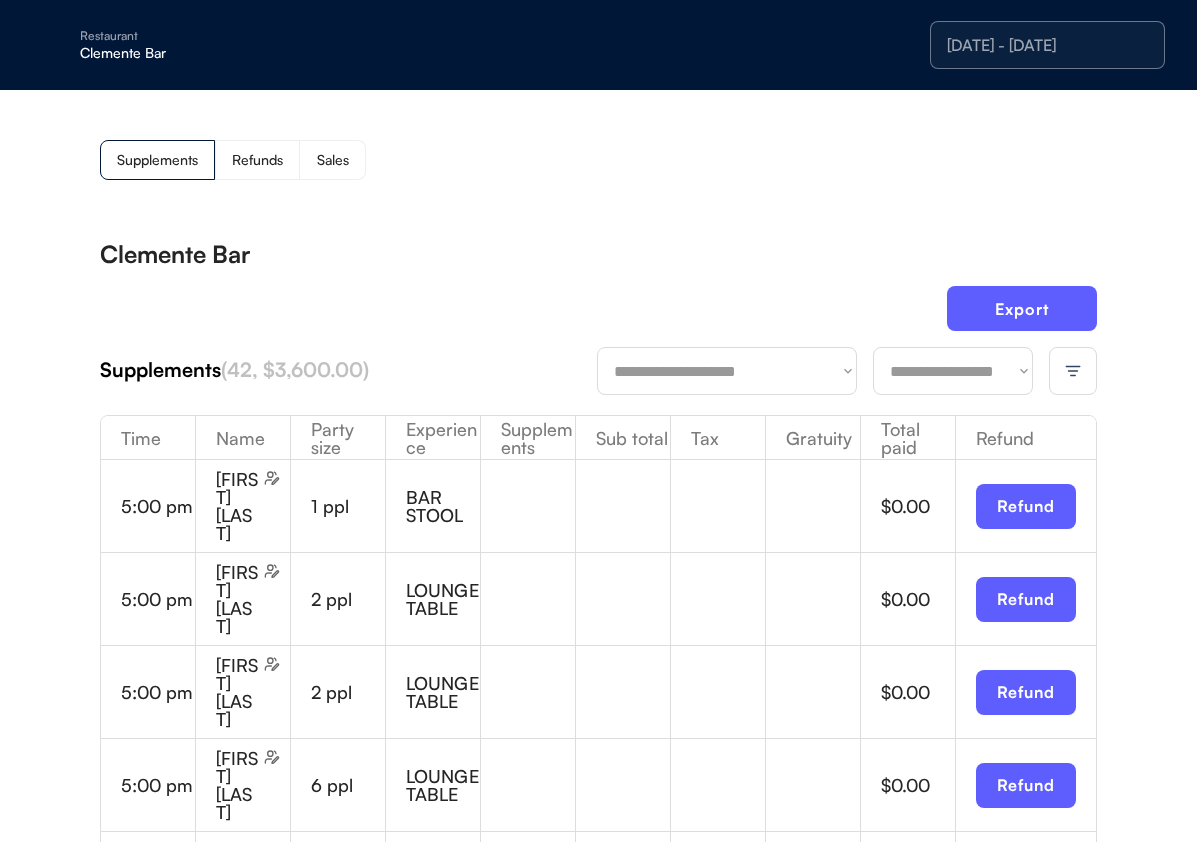 click at bounding box center (1073, 371) 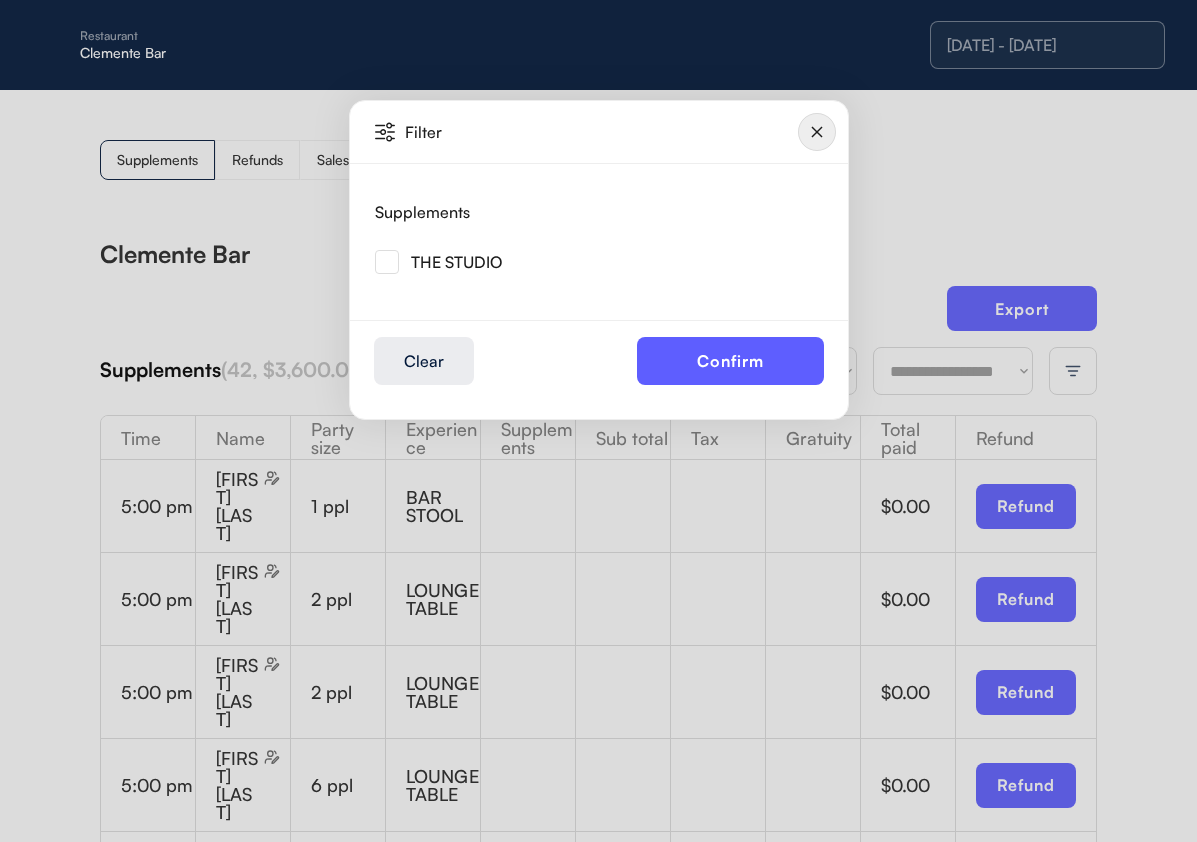 click 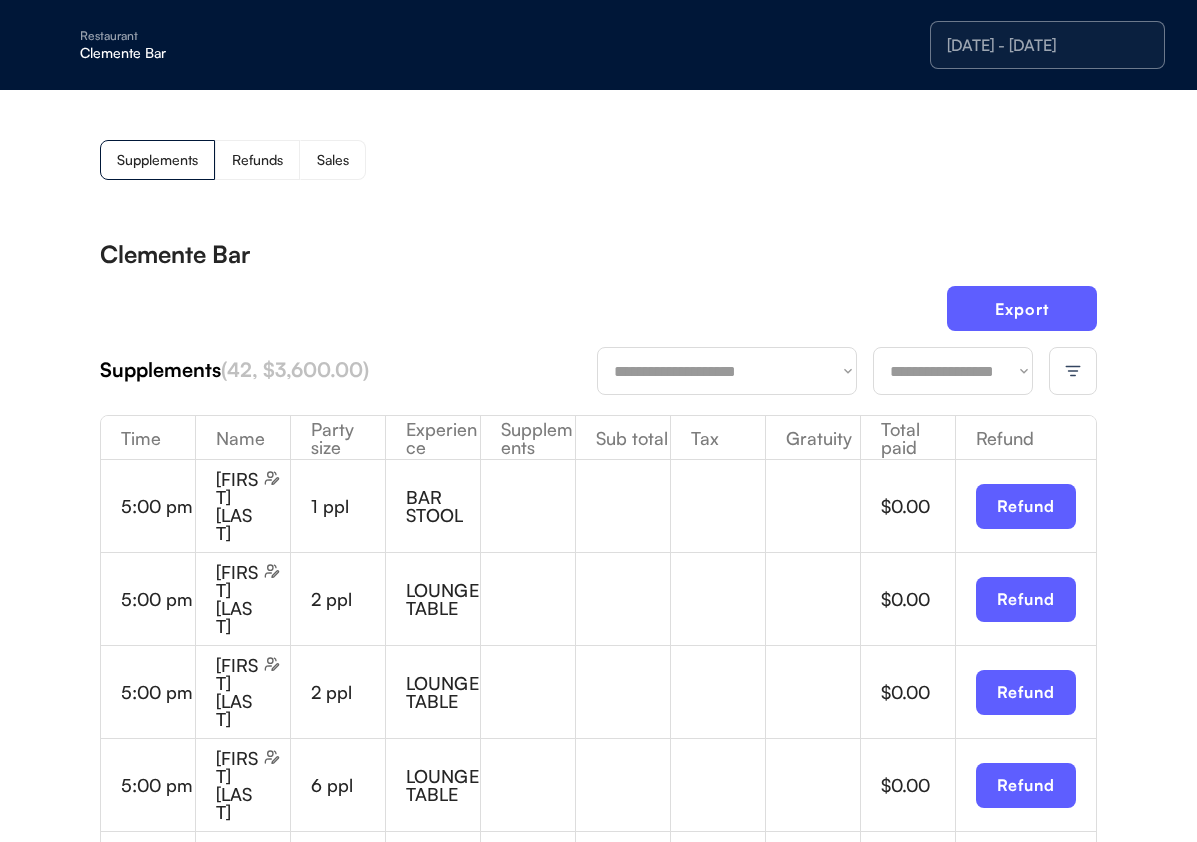 click on "Restaurant Clemente Bar" at bounding box center (182, 45) 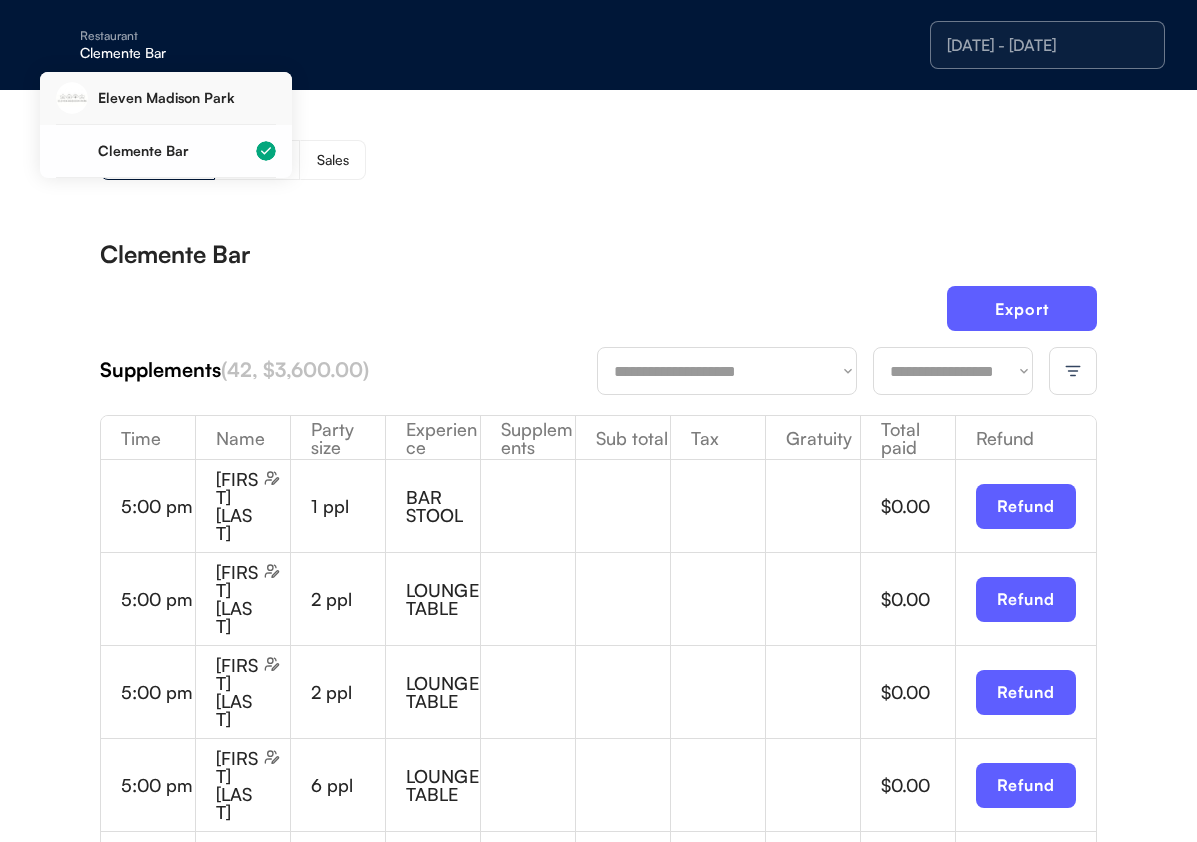 click on "Eleven Madison Park" at bounding box center (187, 98) 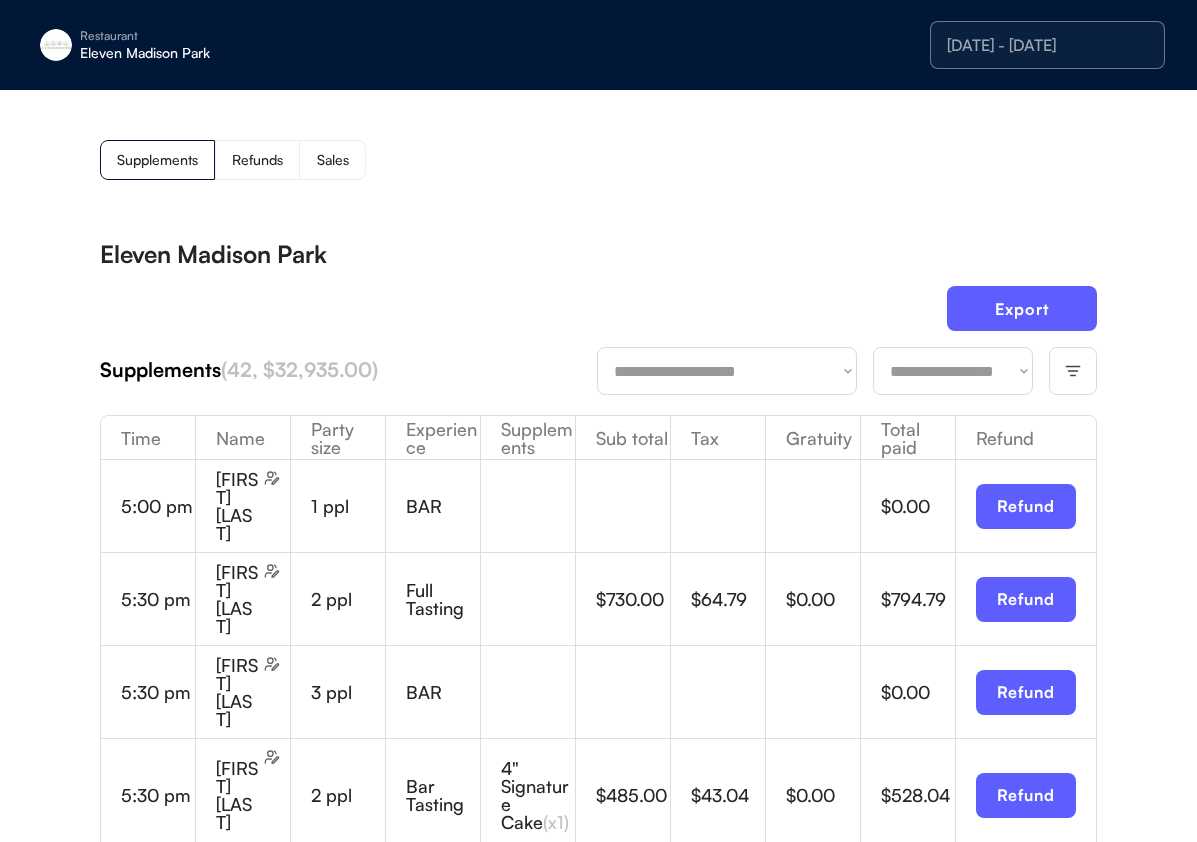 click 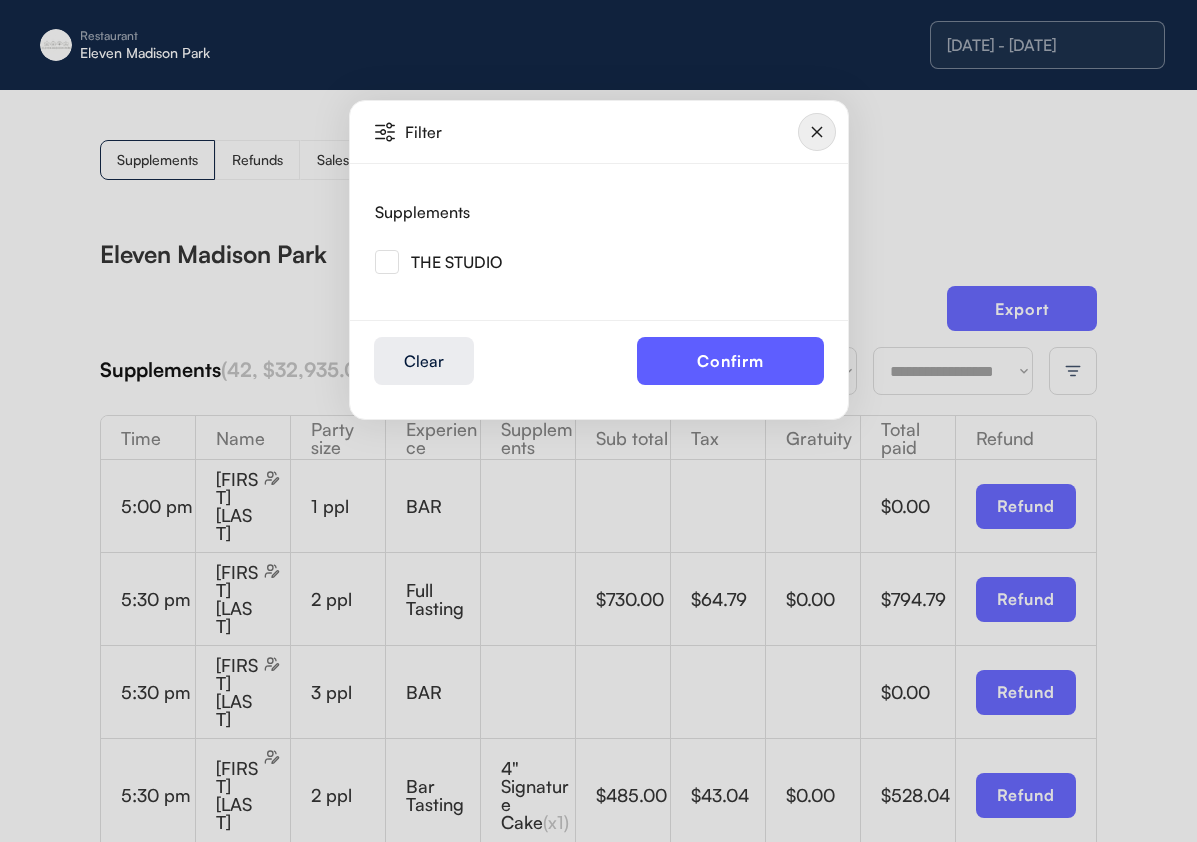 click 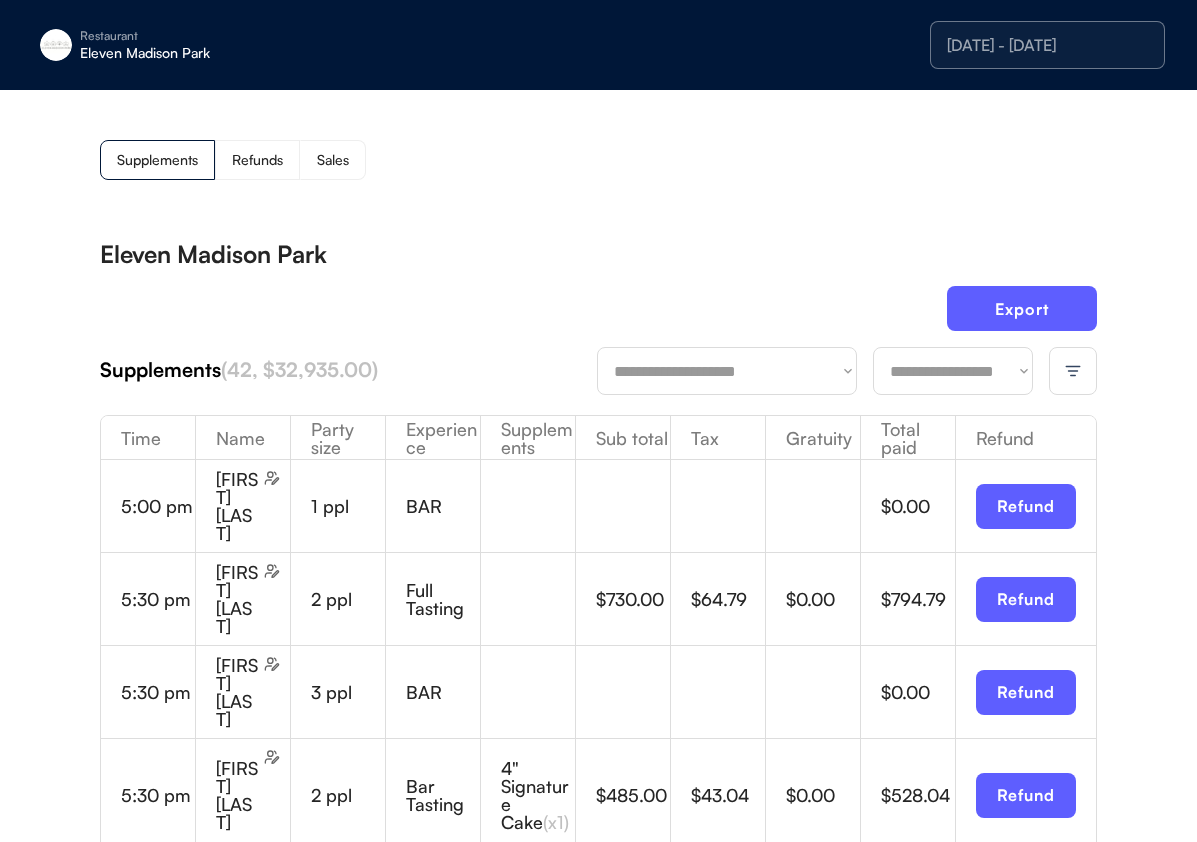 click 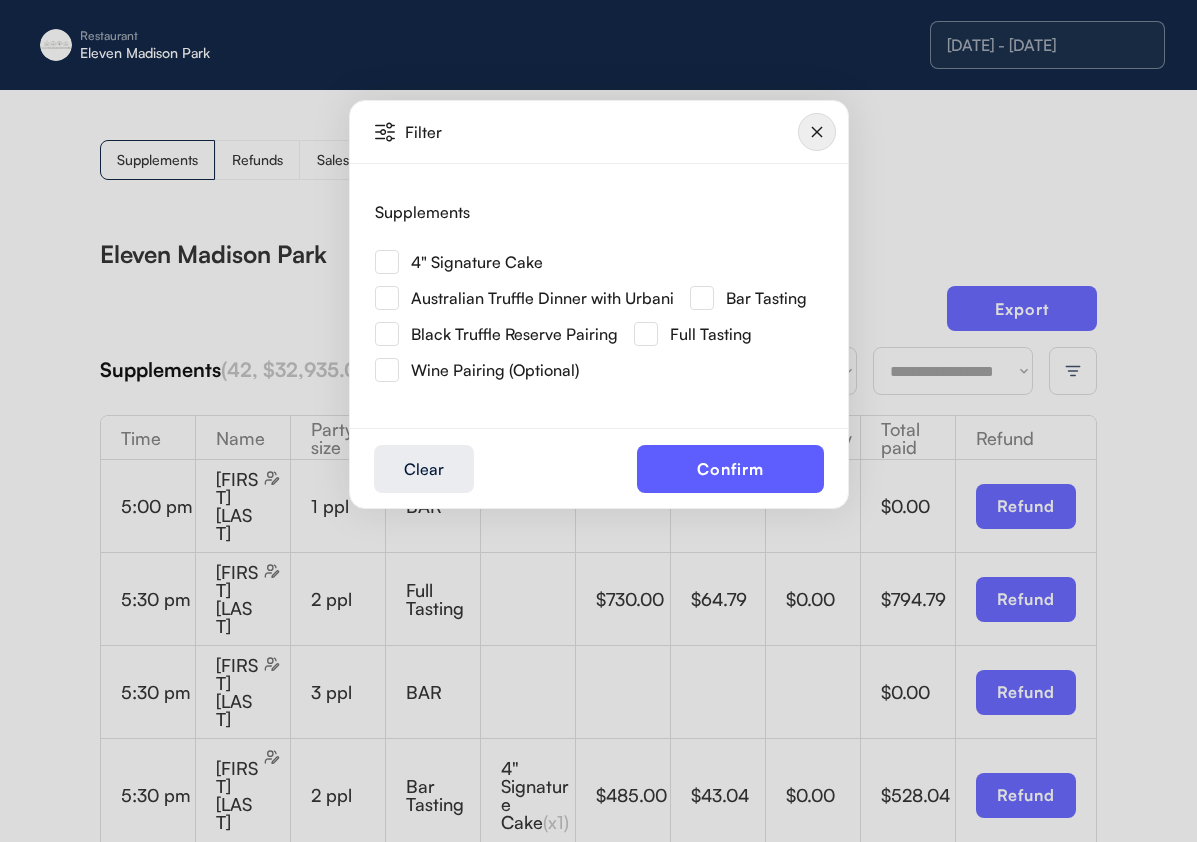 click on "Australian Truffle Dinner with Urbani" at bounding box center (542, 298) 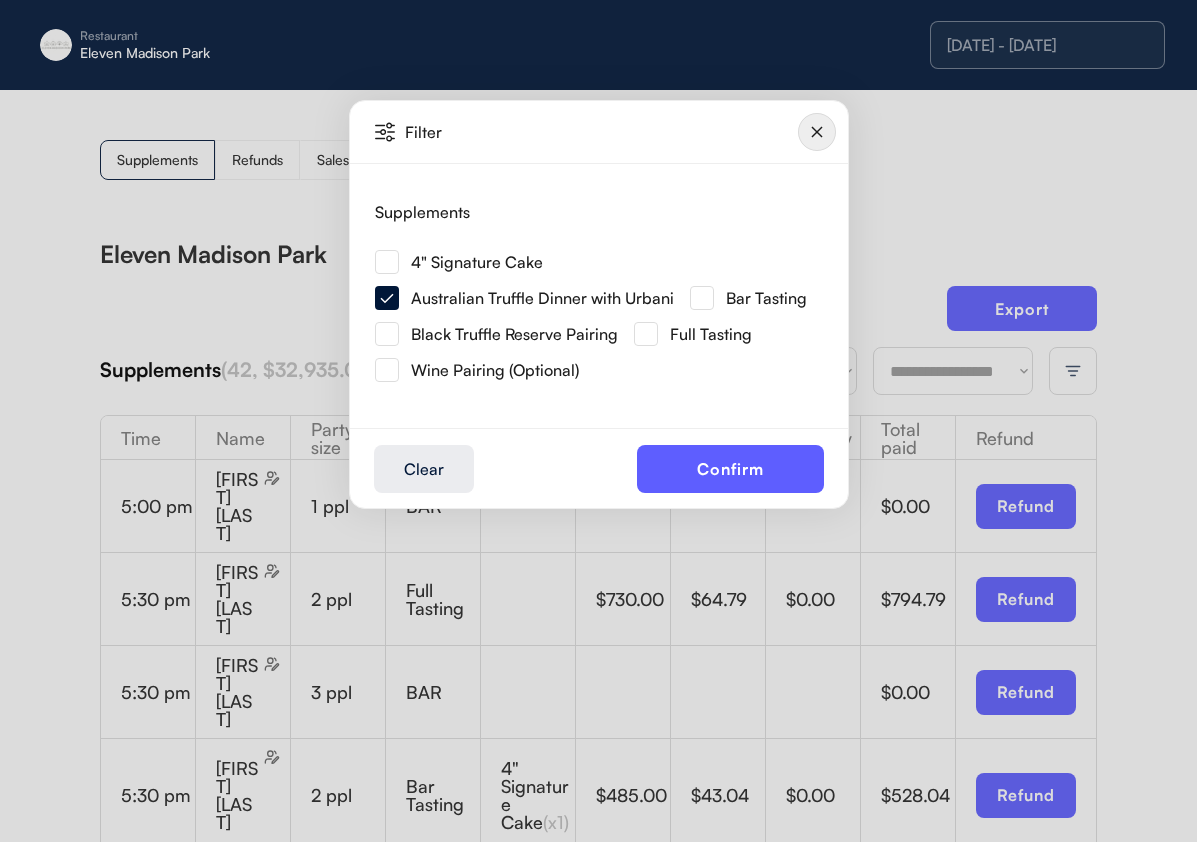 click on "Black Truffle Reserve Pairing" at bounding box center (496, 334) 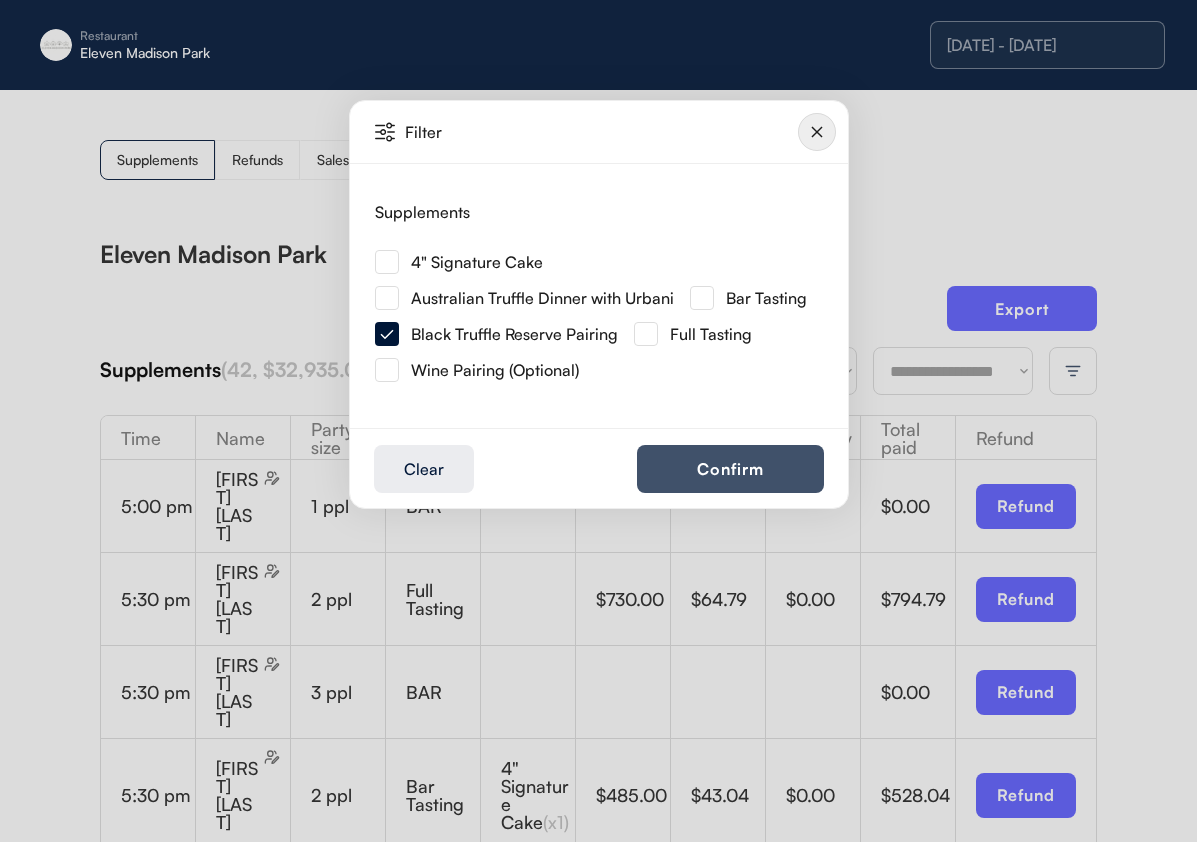 click on "Confirm" at bounding box center [730, 469] 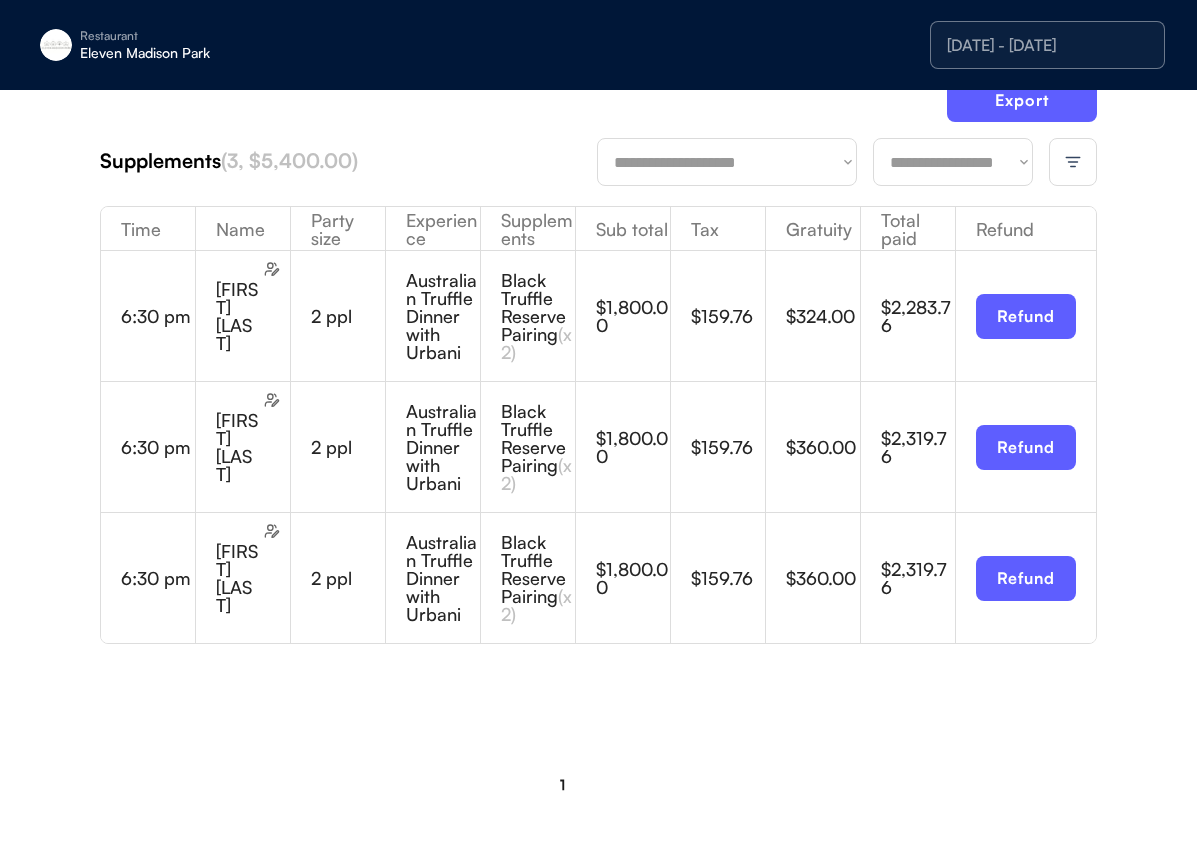 scroll, scrollTop: 212, scrollLeft: 0, axis: vertical 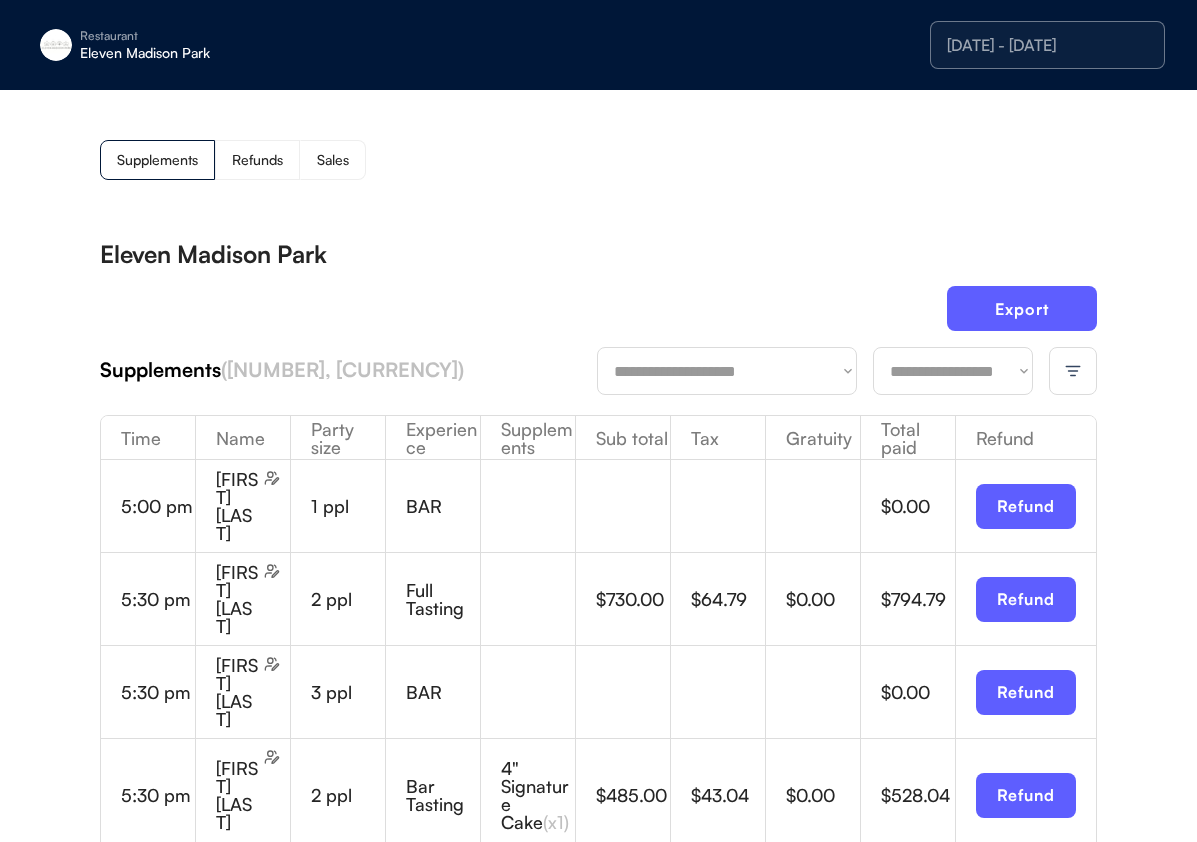 drag, startPoint x: 88, startPoint y: 31, endPoint x: 136, endPoint y: 111, distance: 93.29523 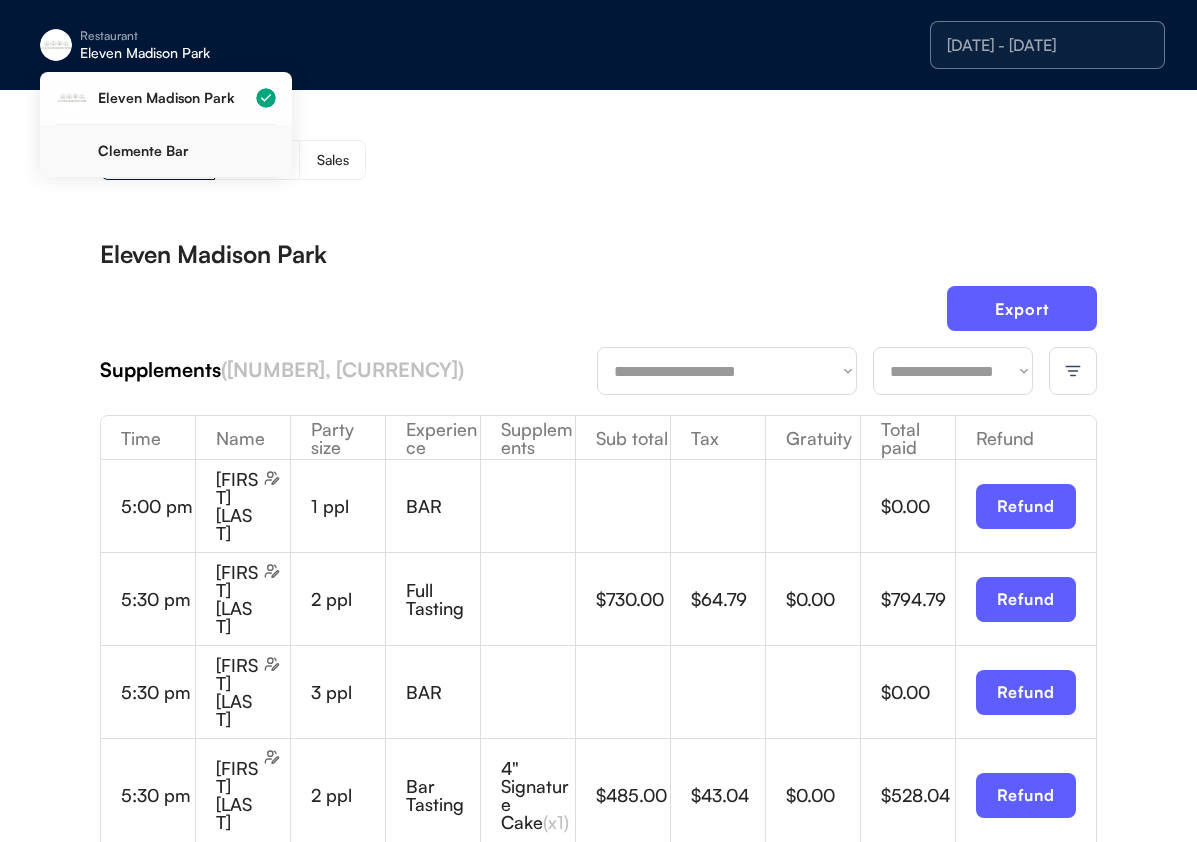 click on "Clemente Bar" at bounding box center [166, 151] 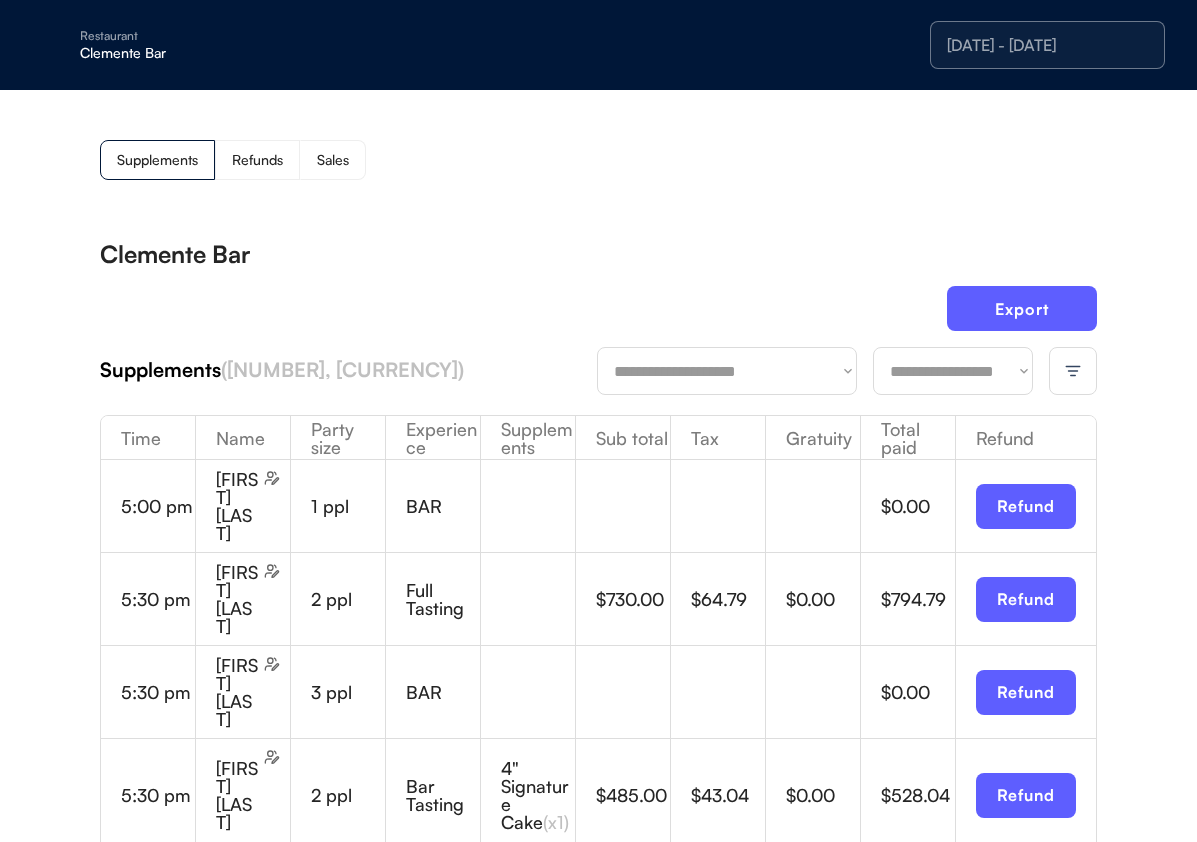 click on "Supplements Refunds Sales" at bounding box center (598, 160) 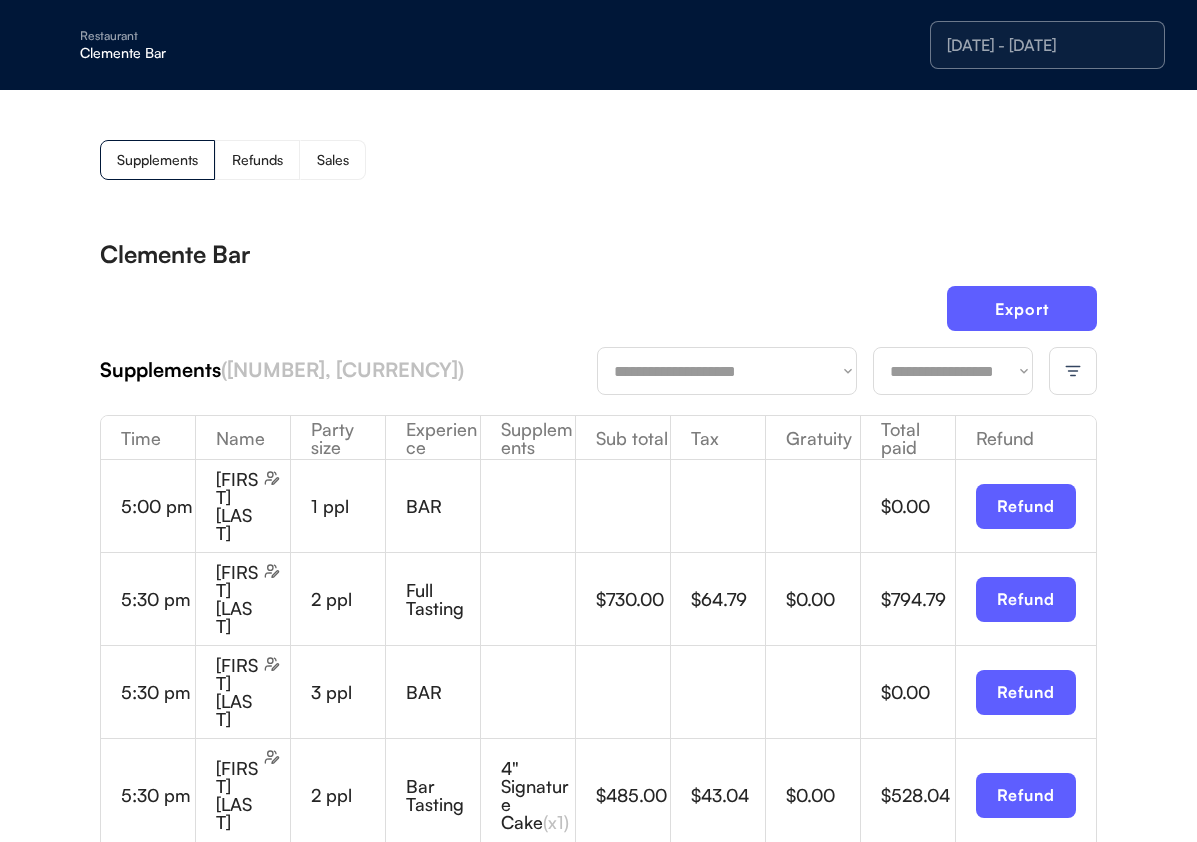 click on "**********" at bounding box center [953, 371] 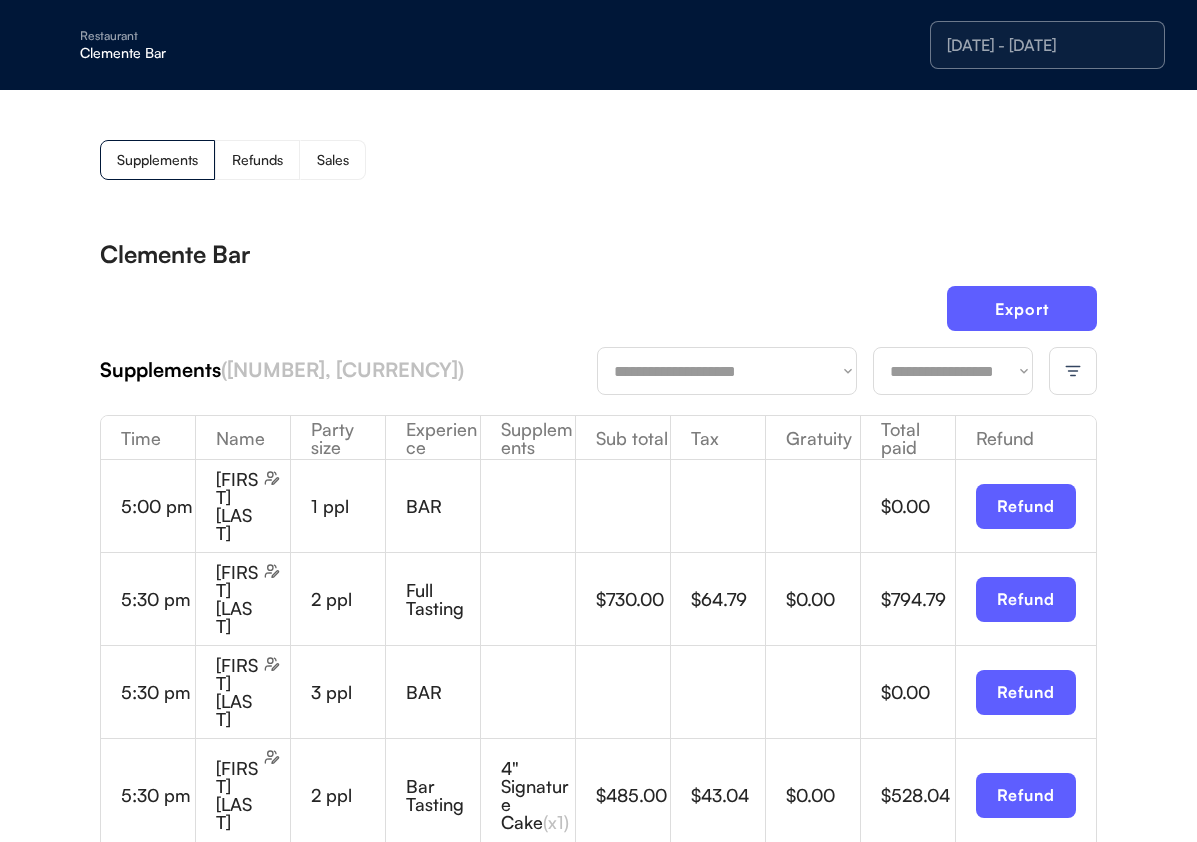 click 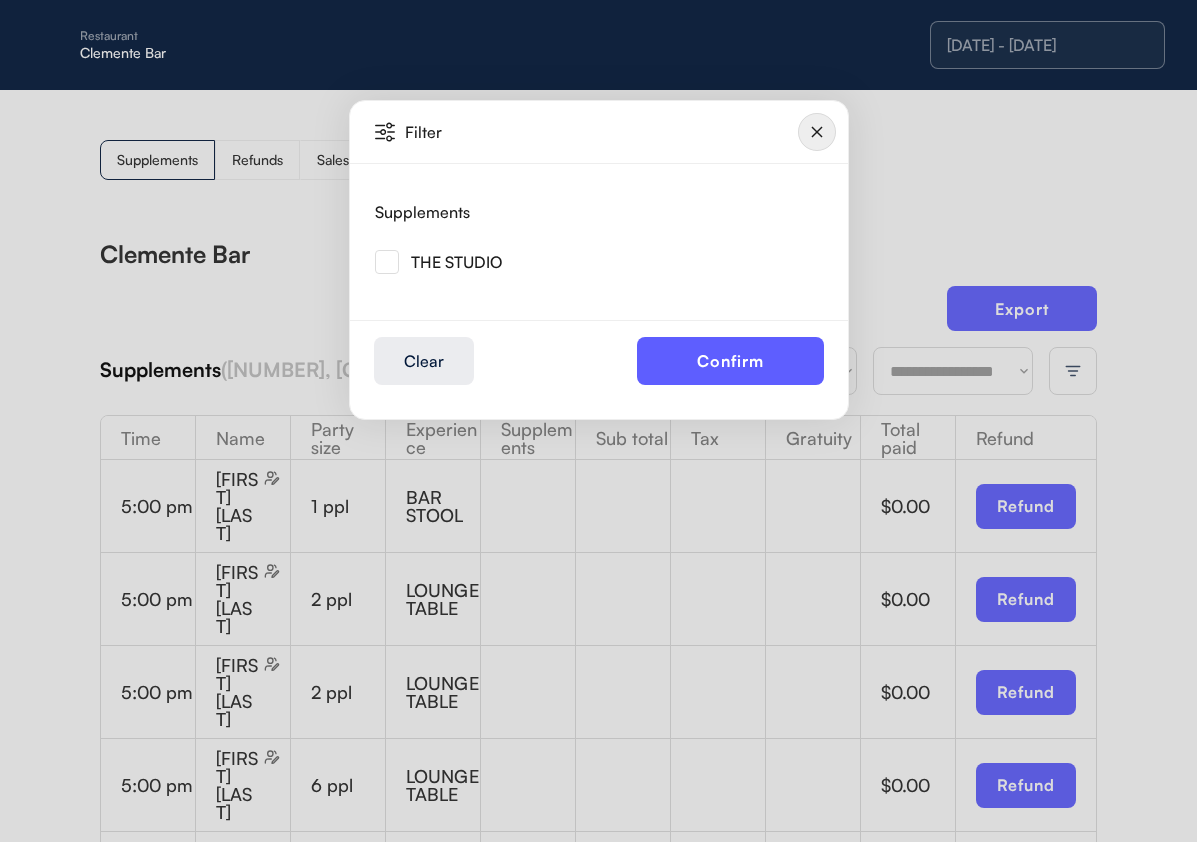 drag, startPoint x: 386, startPoint y: 262, endPoint x: 404, endPoint y: 267, distance: 18.681541 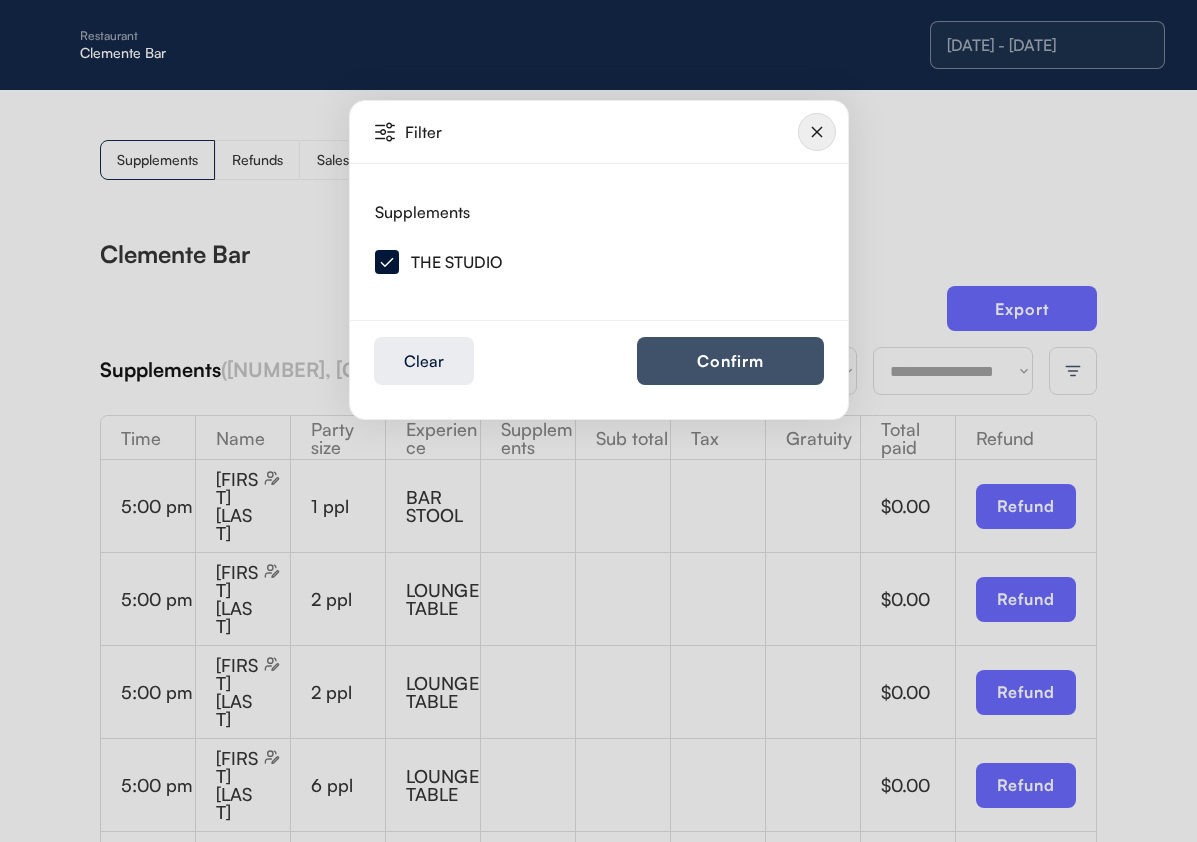 drag, startPoint x: 691, startPoint y: 341, endPoint x: 713, endPoint y: 359, distance: 28.42534 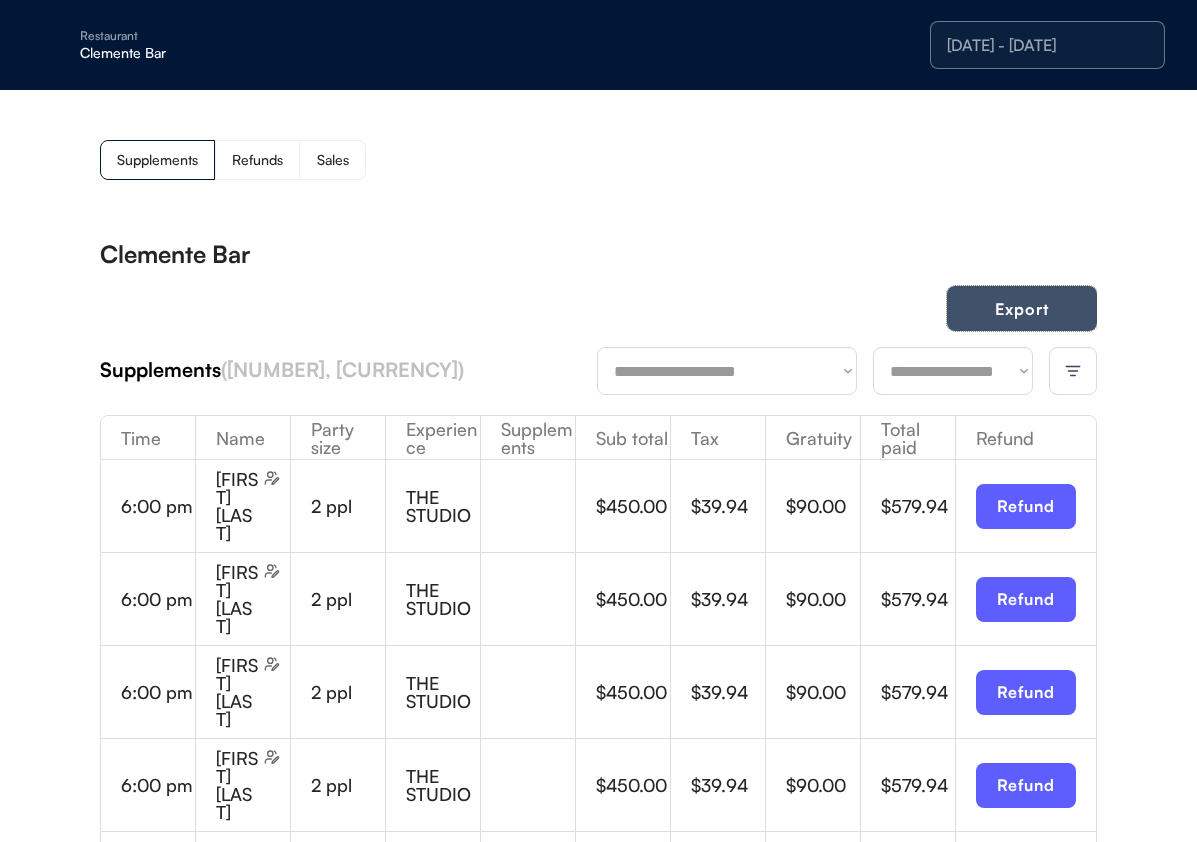 click on "Export" at bounding box center (1022, 308) 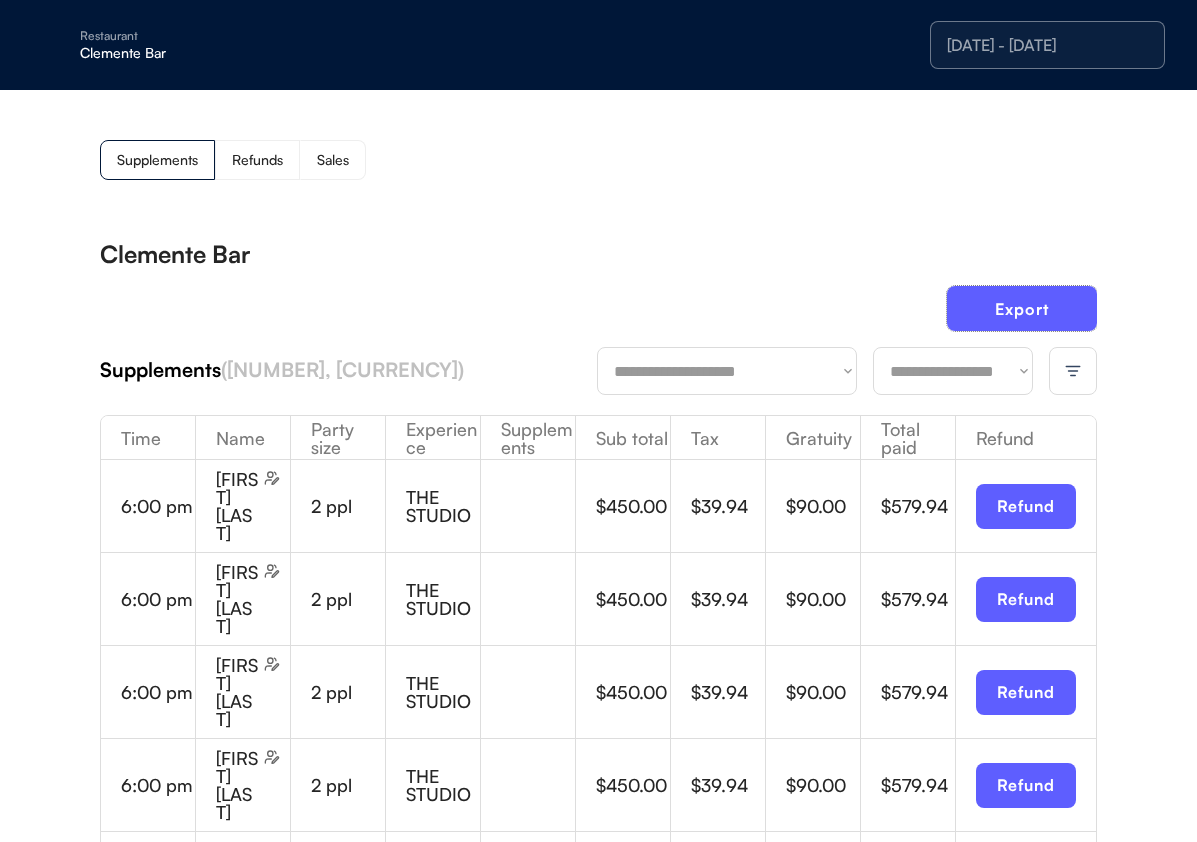 drag, startPoint x: 346, startPoint y: 199, endPoint x: 179, endPoint y: 89, distance: 199.9725 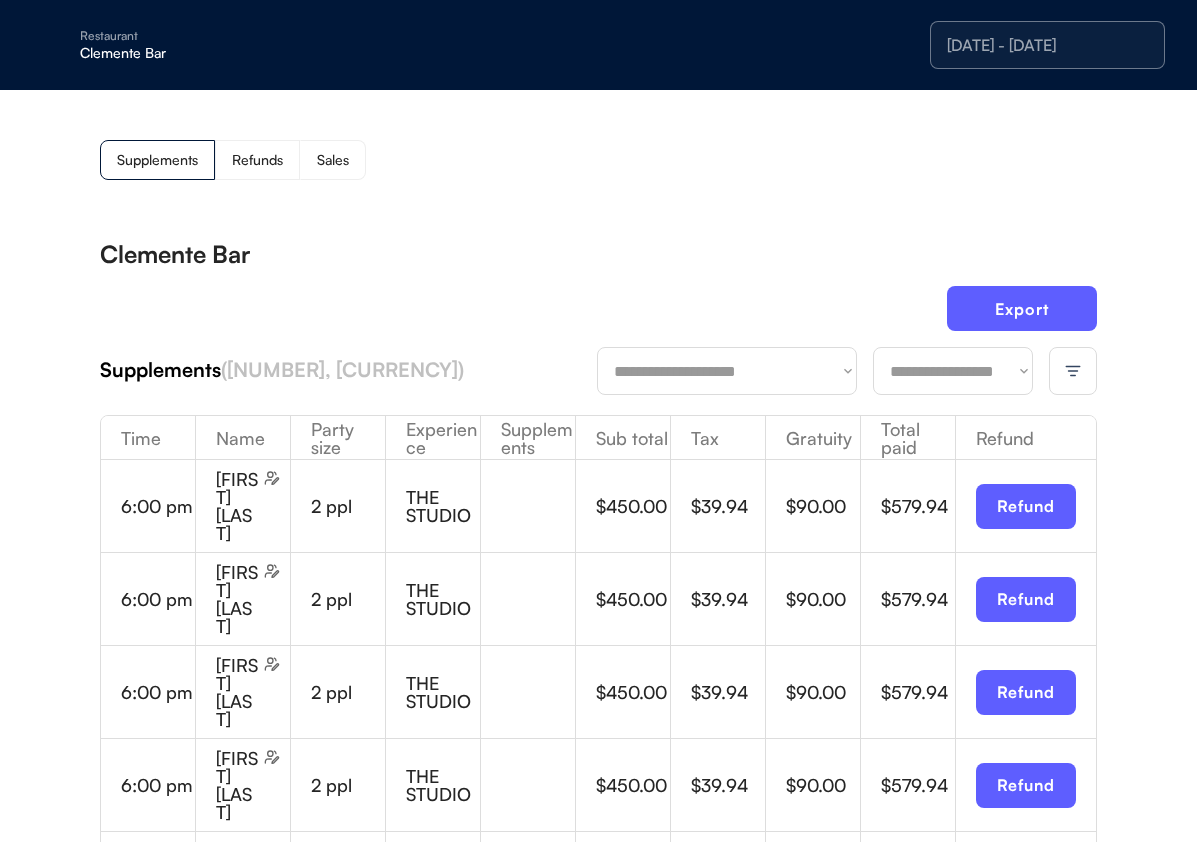 drag, startPoint x: 66, startPoint y: 18, endPoint x: 109, endPoint y: 46, distance: 51.312767 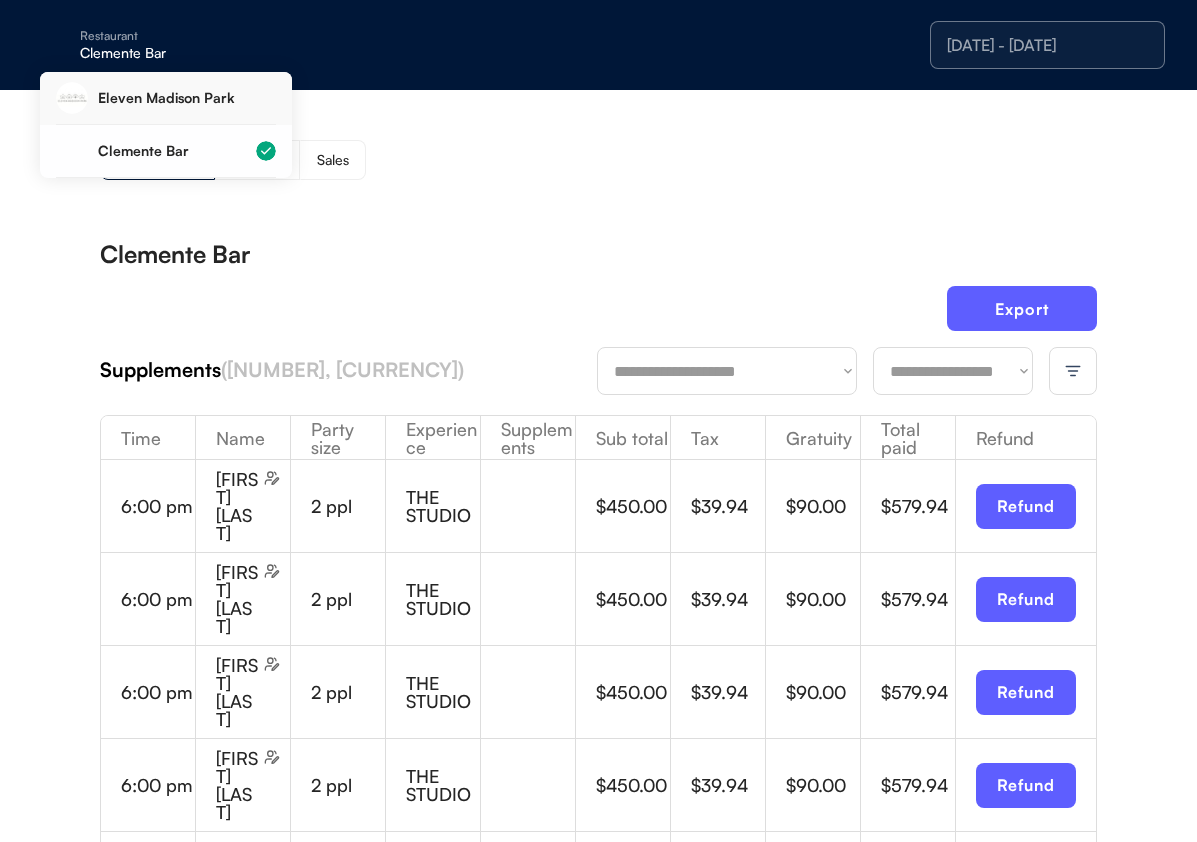 click on "Eleven Madison Park" at bounding box center (166, 98) 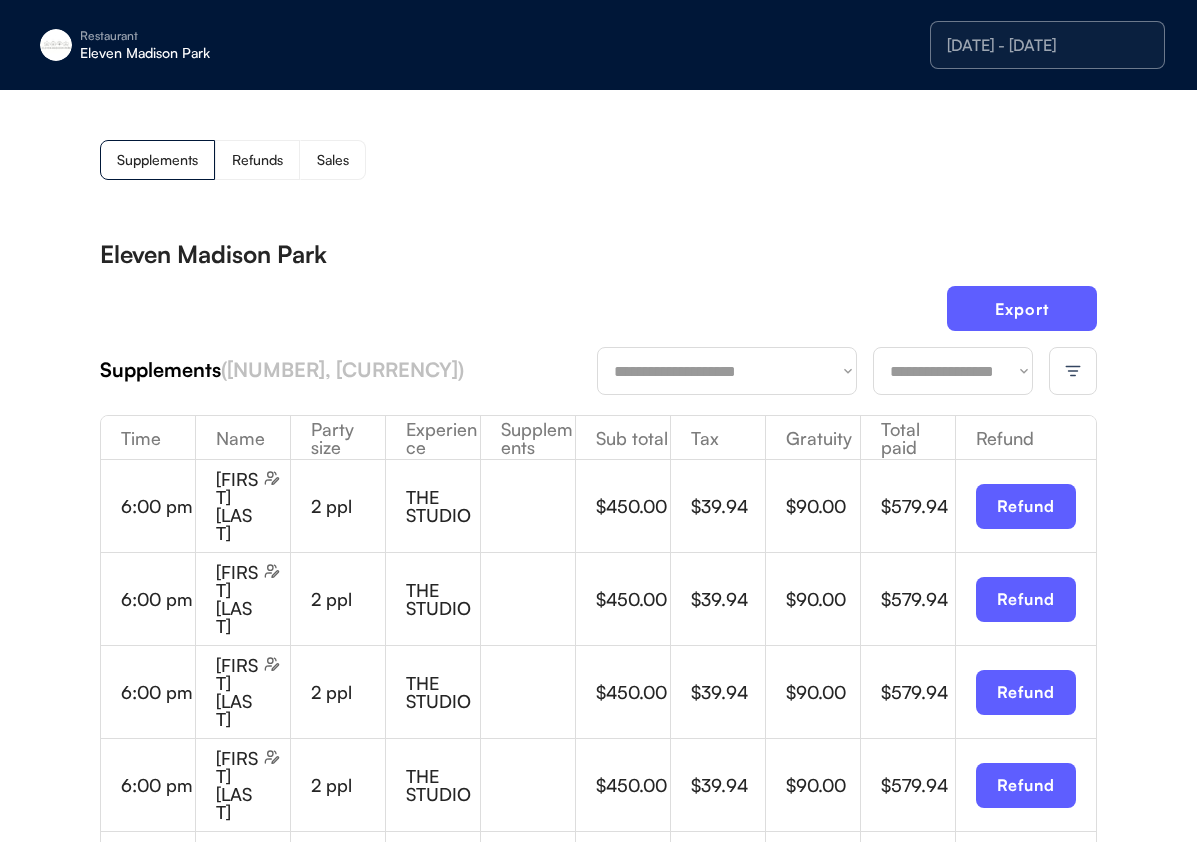 click on "Eleven Madison Park" at bounding box center (598, 254) 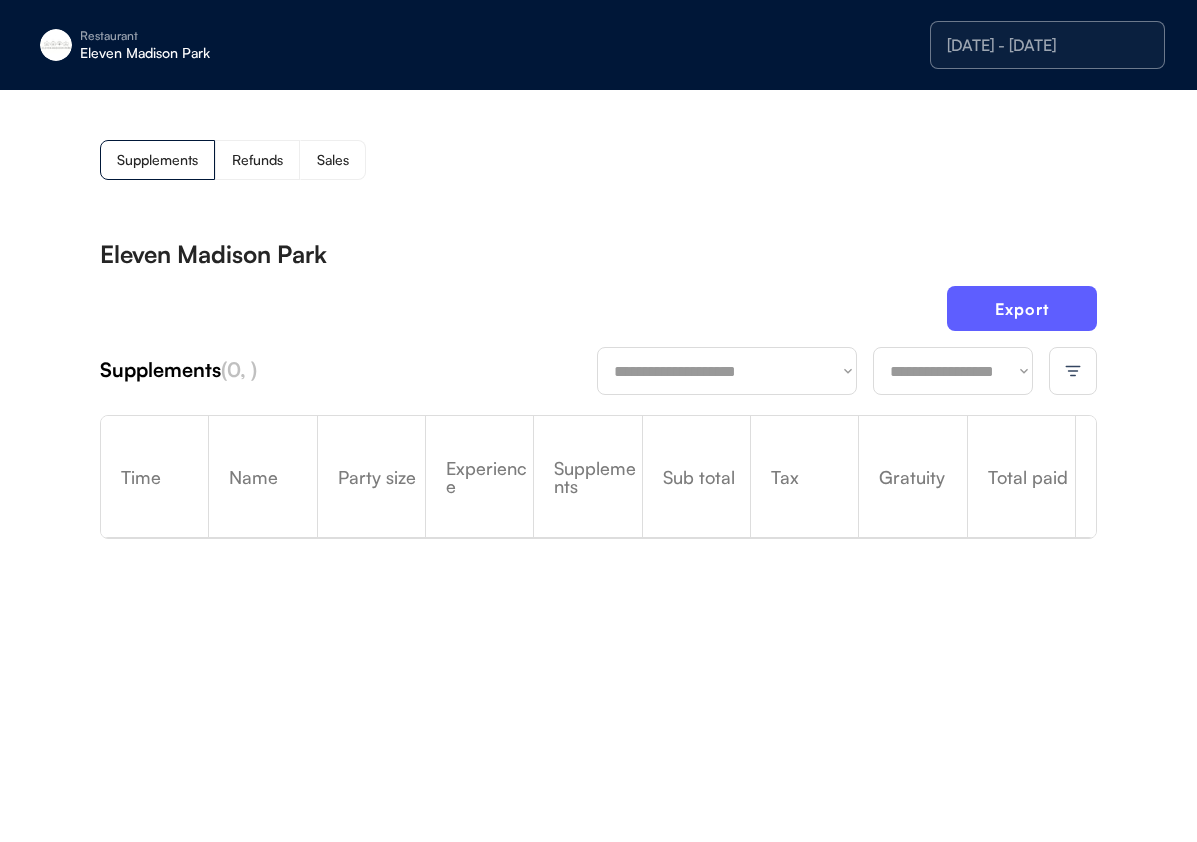 click on "Supplements Refunds Sales" at bounding box center (598, 160) 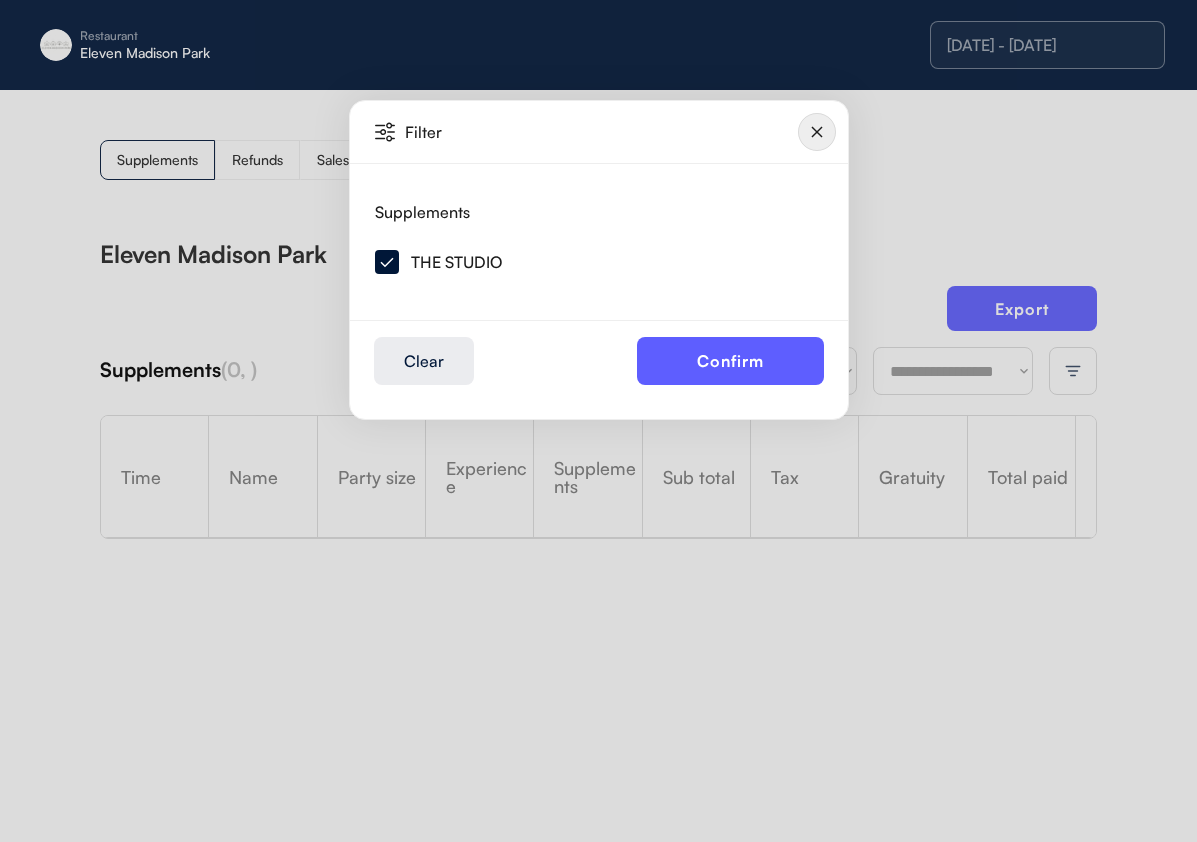 click 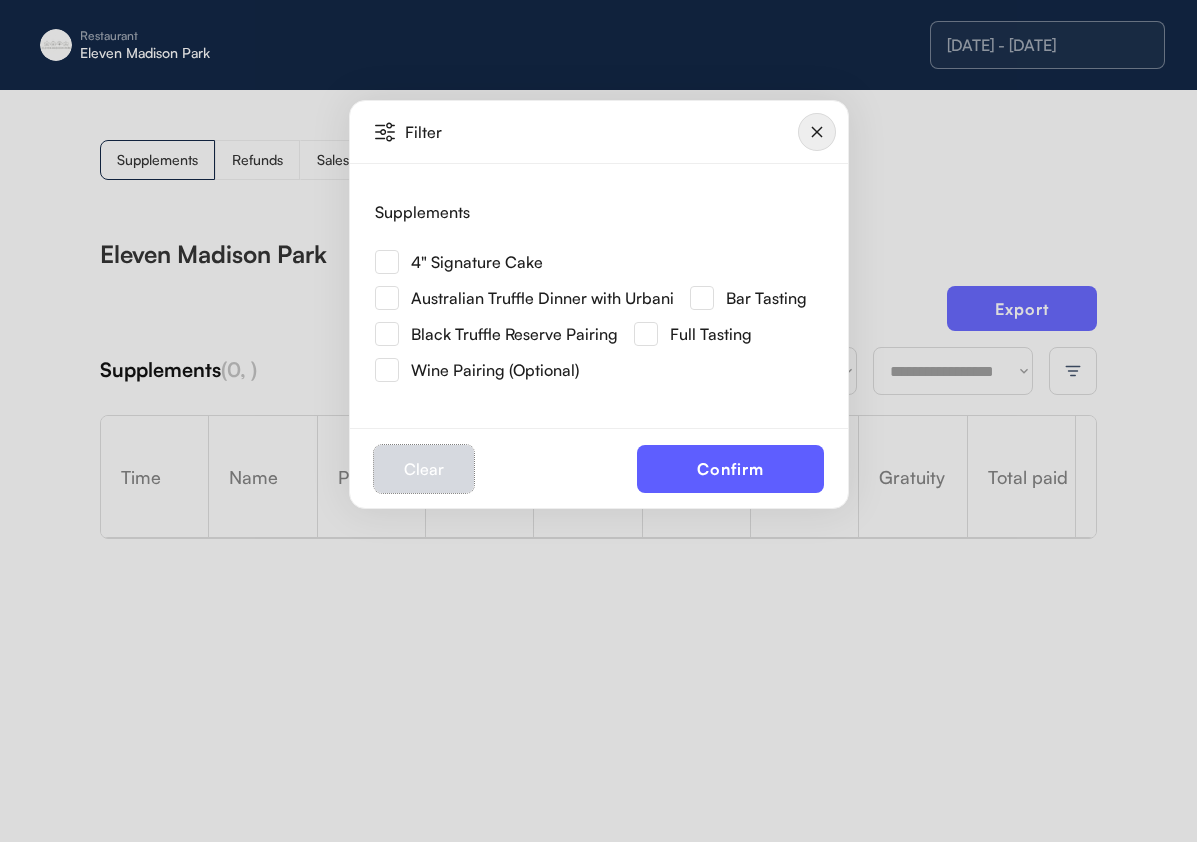 click on "Clear" at bounding box center (424, 469) 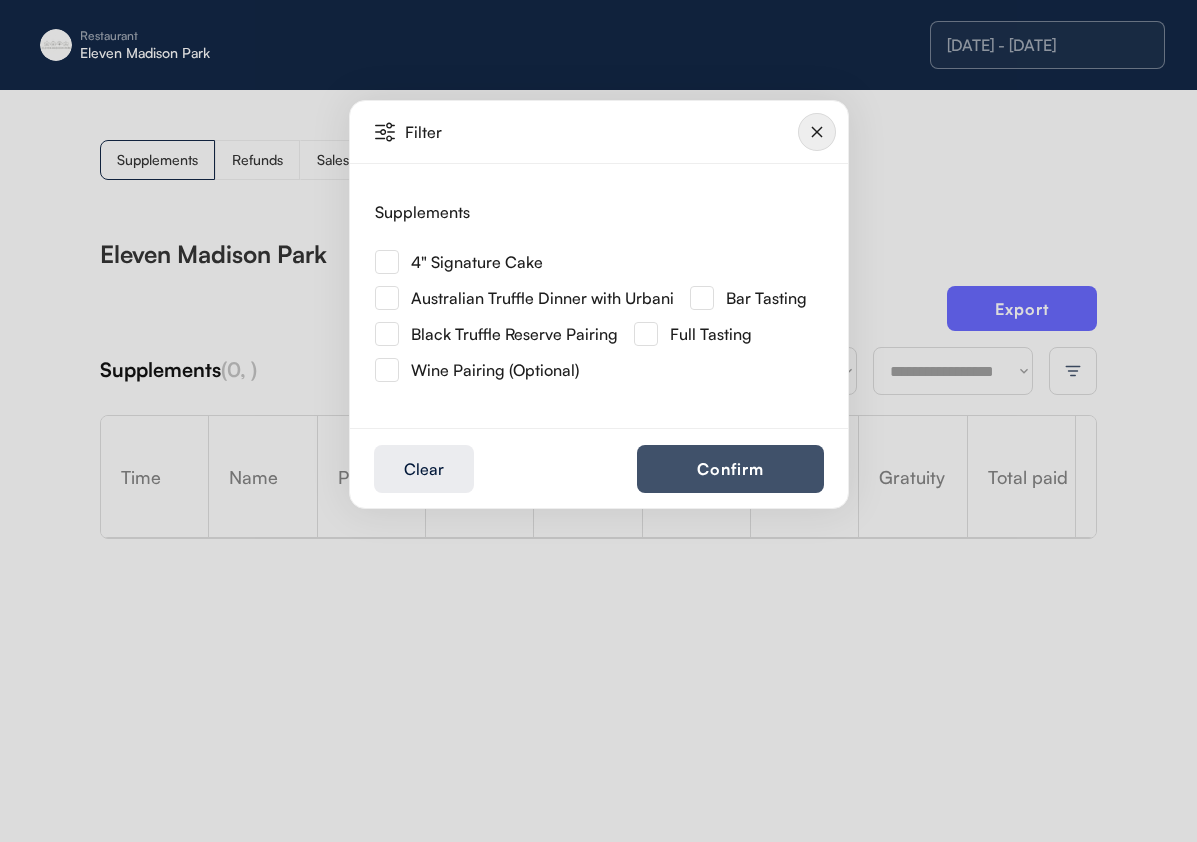 click on "Confirm" at bounding box center (730, 469) 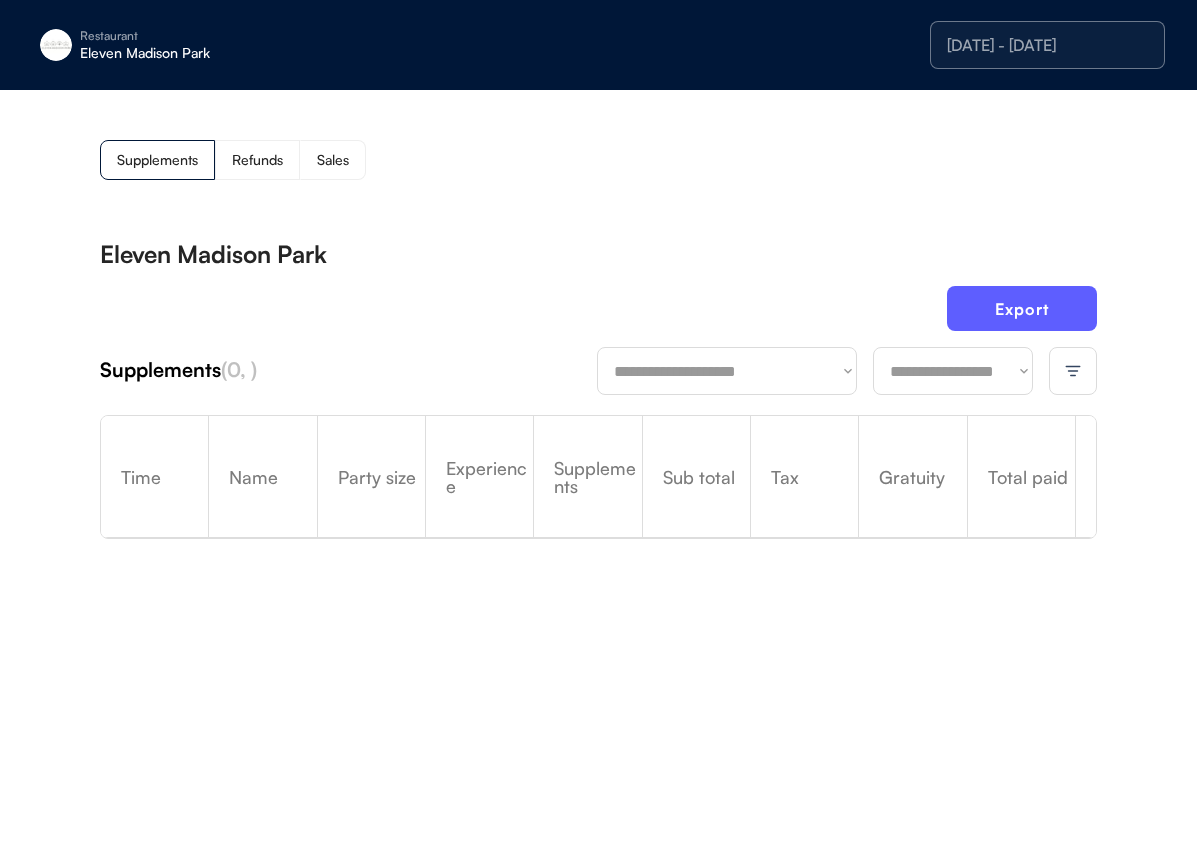 click on "Eleven Madison Park" at bounding box center [598, 254] 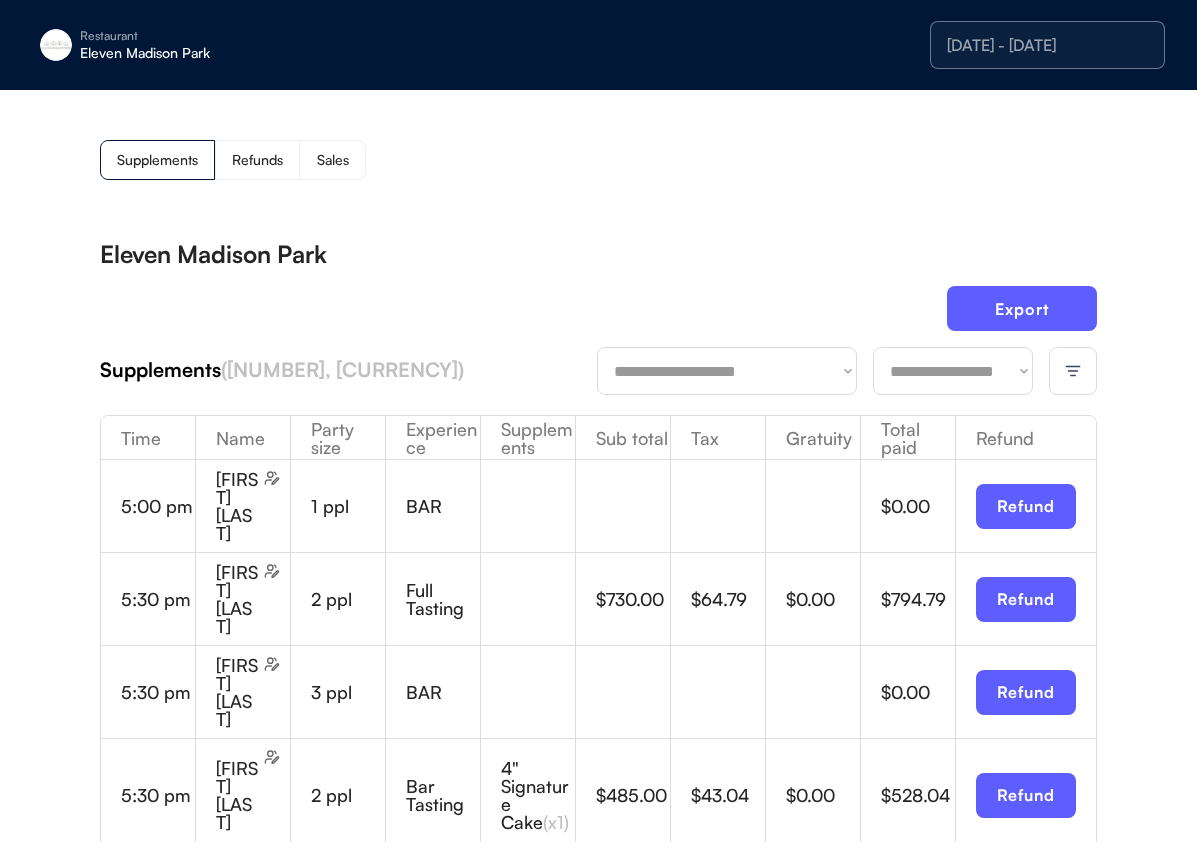 click on "Export" at bounding box center (598, 316) 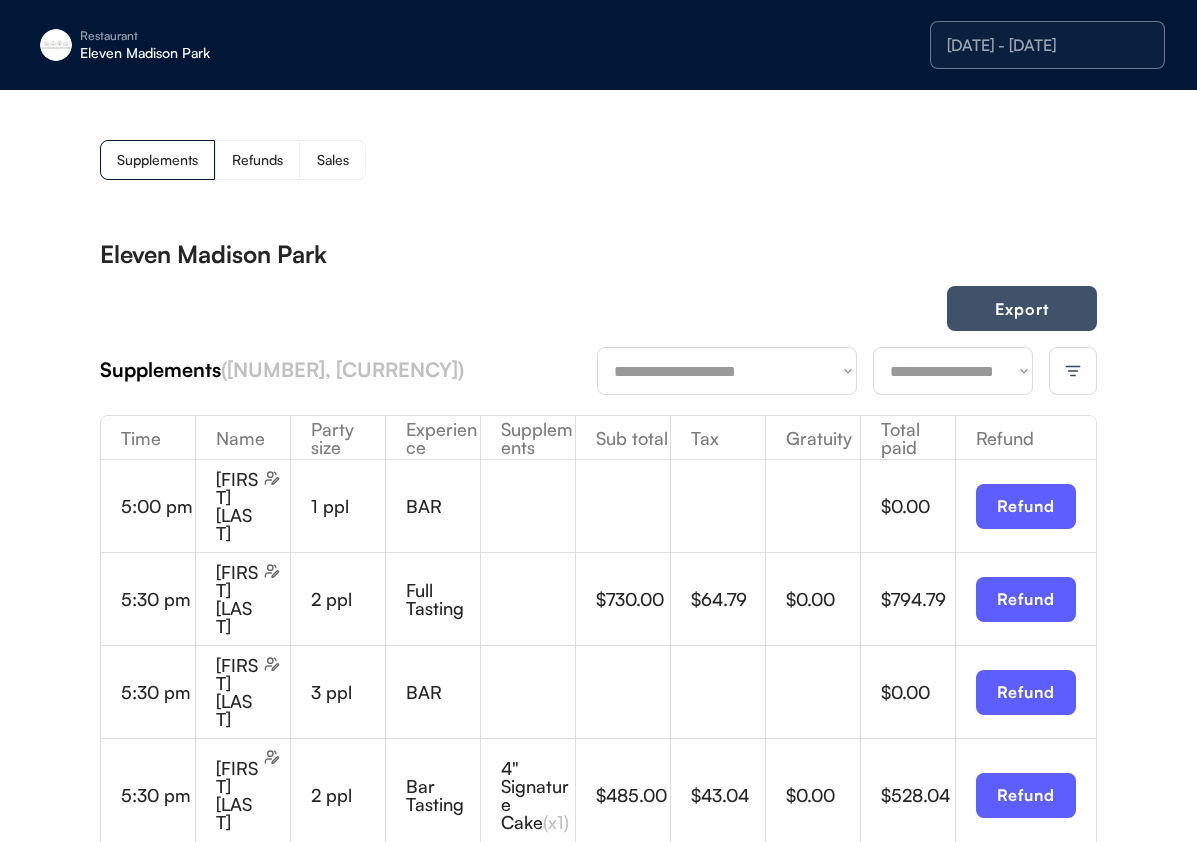 click on "Export" at bounding box center [1022, 308] 